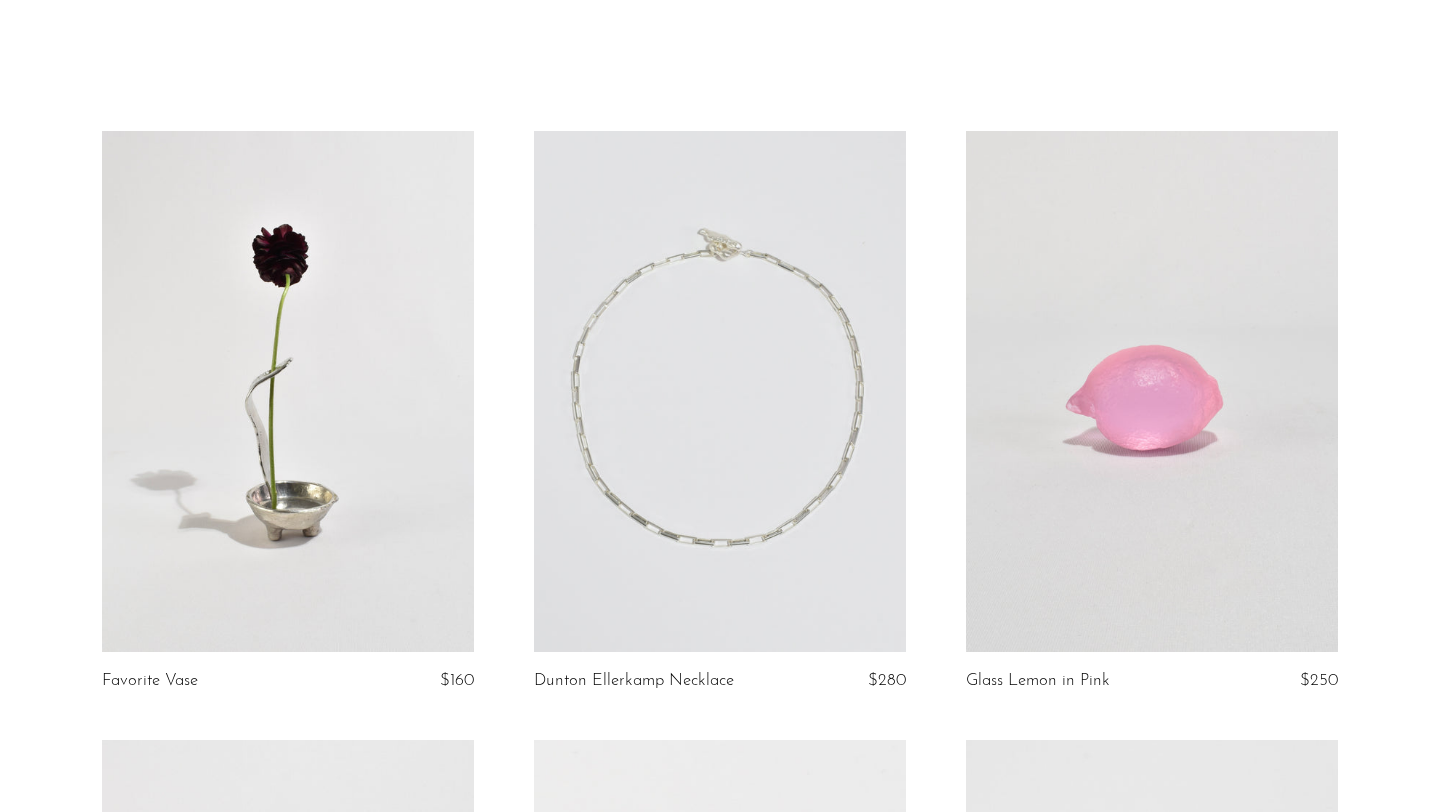 scroll, scrollTop: 59, scrollLeft: 0, axis: vertical 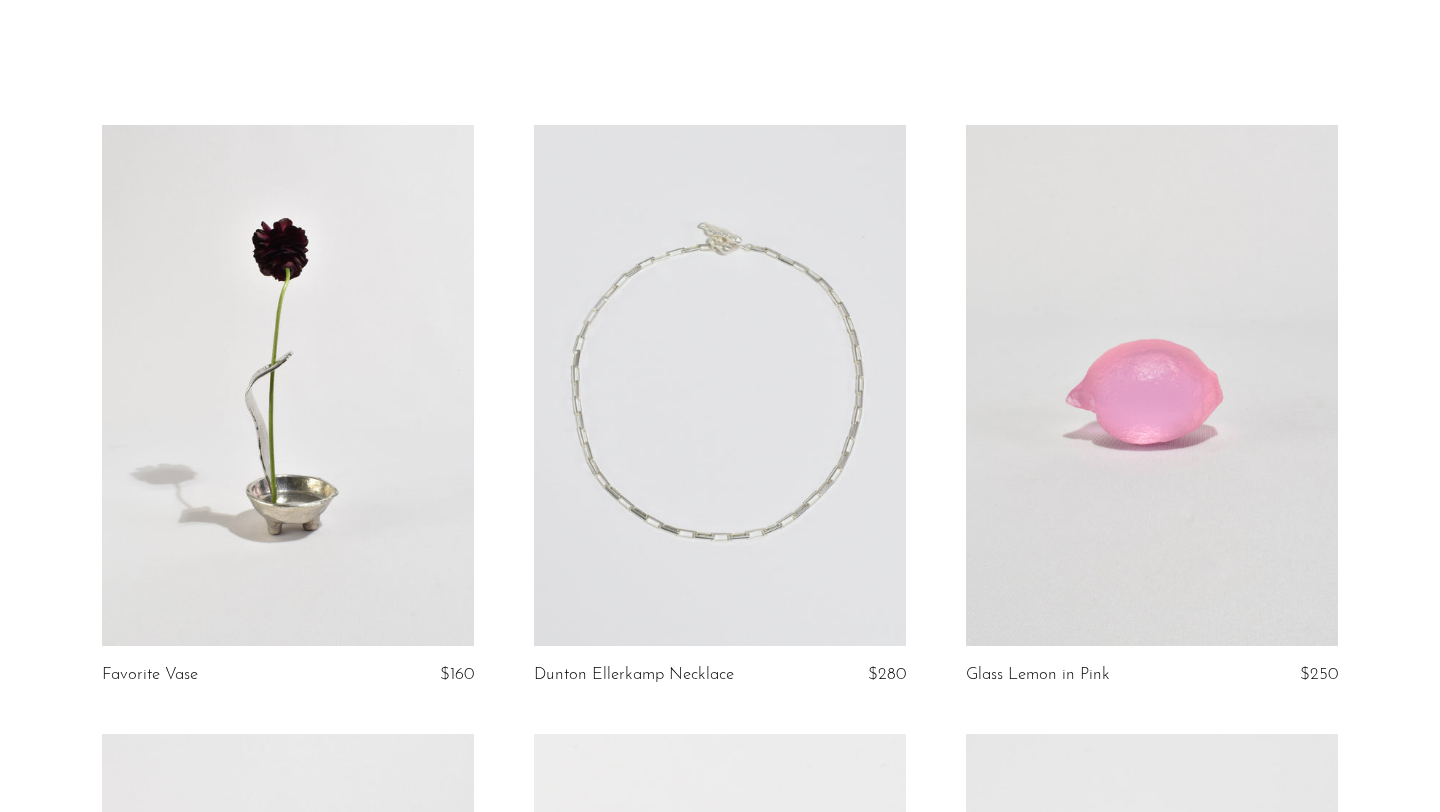 click at bounding box center (288, 385) 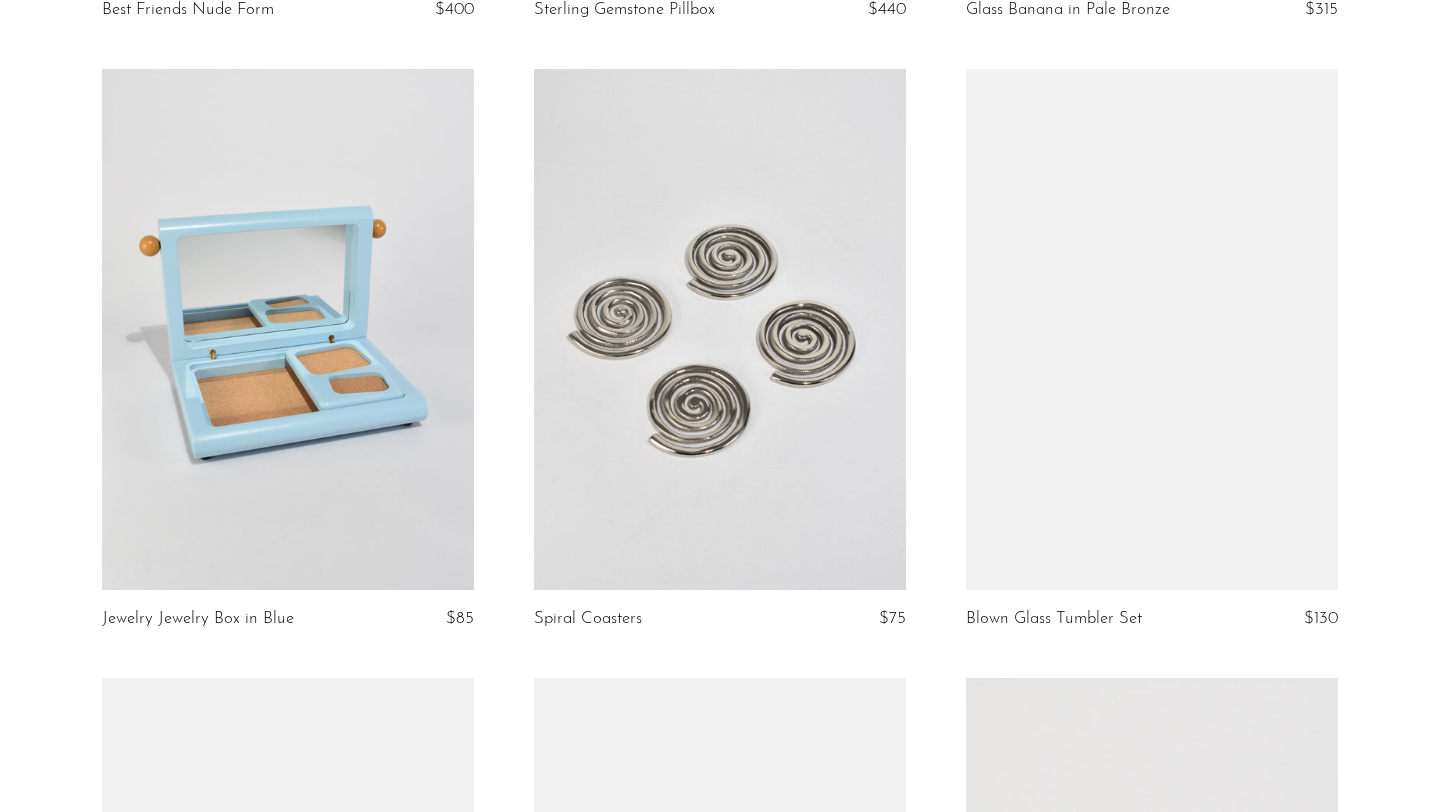 scroll, scrollTop: 1337, scrollLeft: 0, axis: vertical 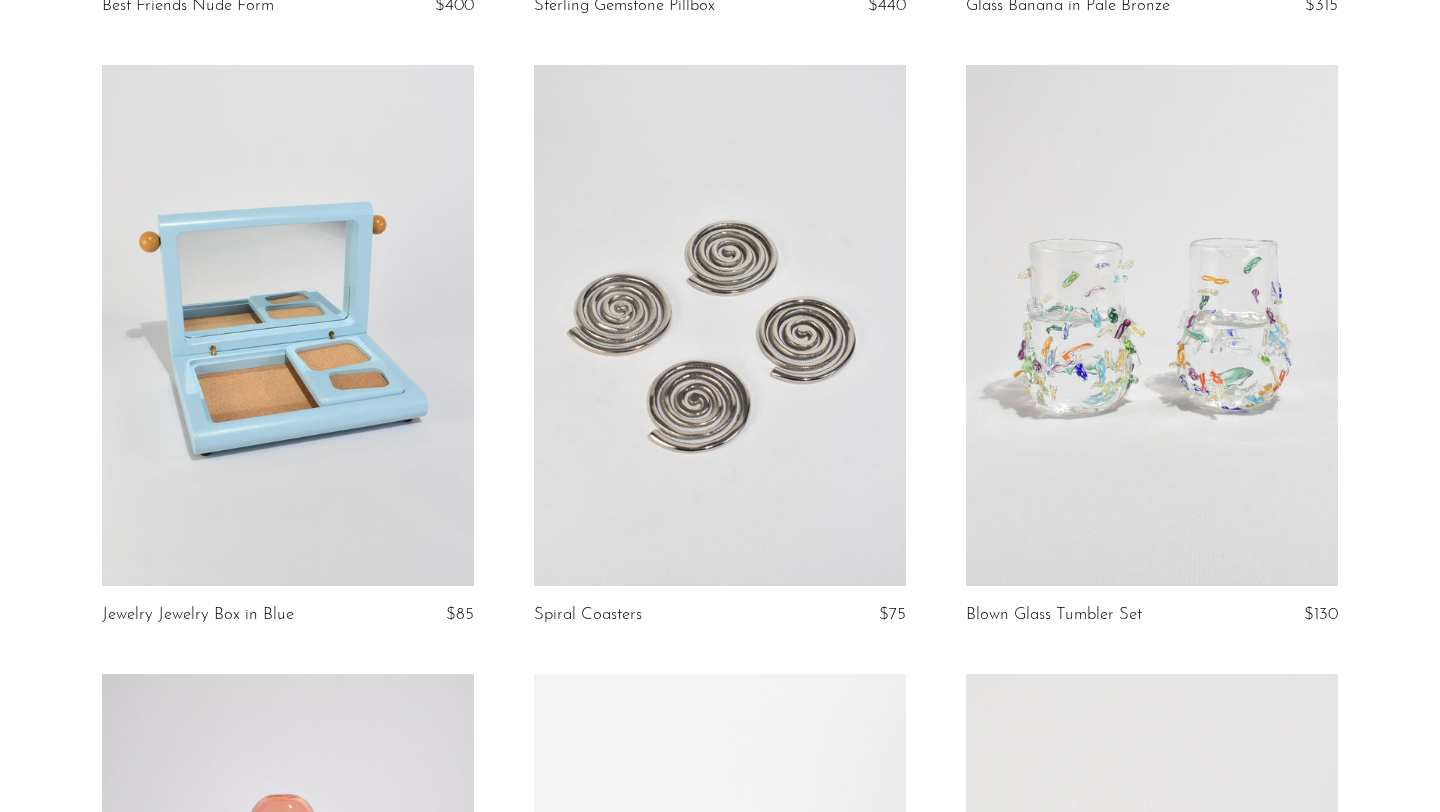 click at bounding box center [288, 325] 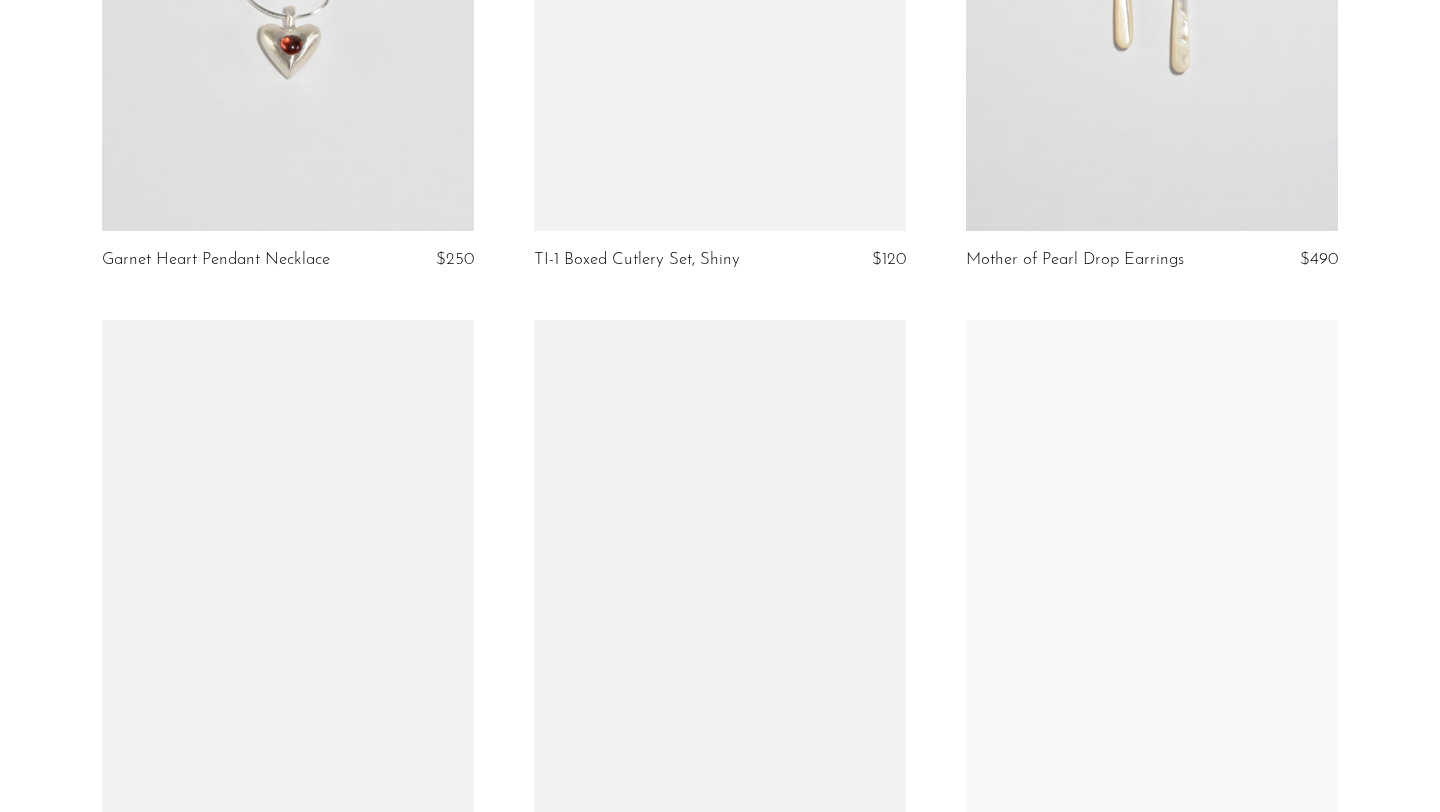 scroll, scrollTop: 5959, scrollLeft: 0, axis: vertical 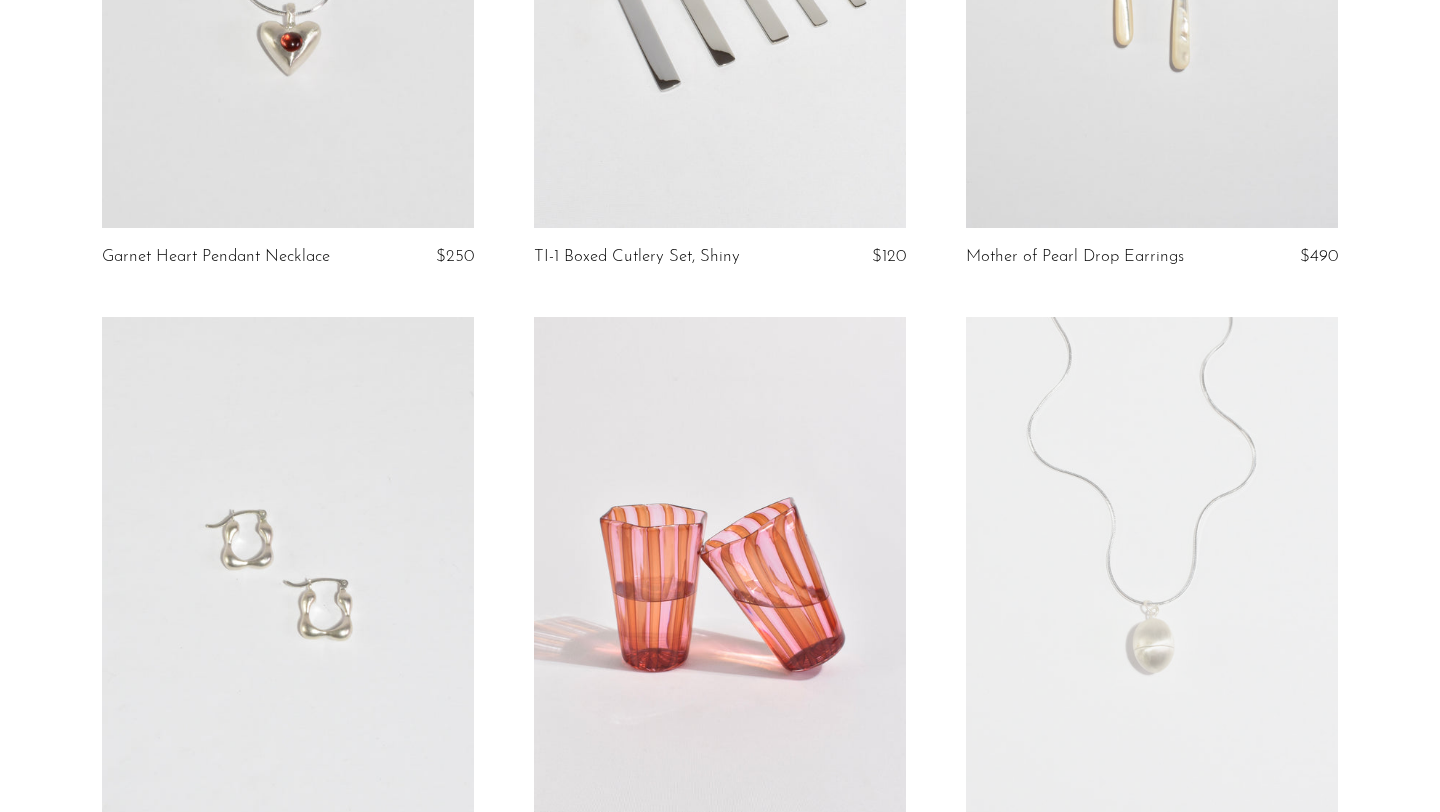 click at bounding box center [288, -32] 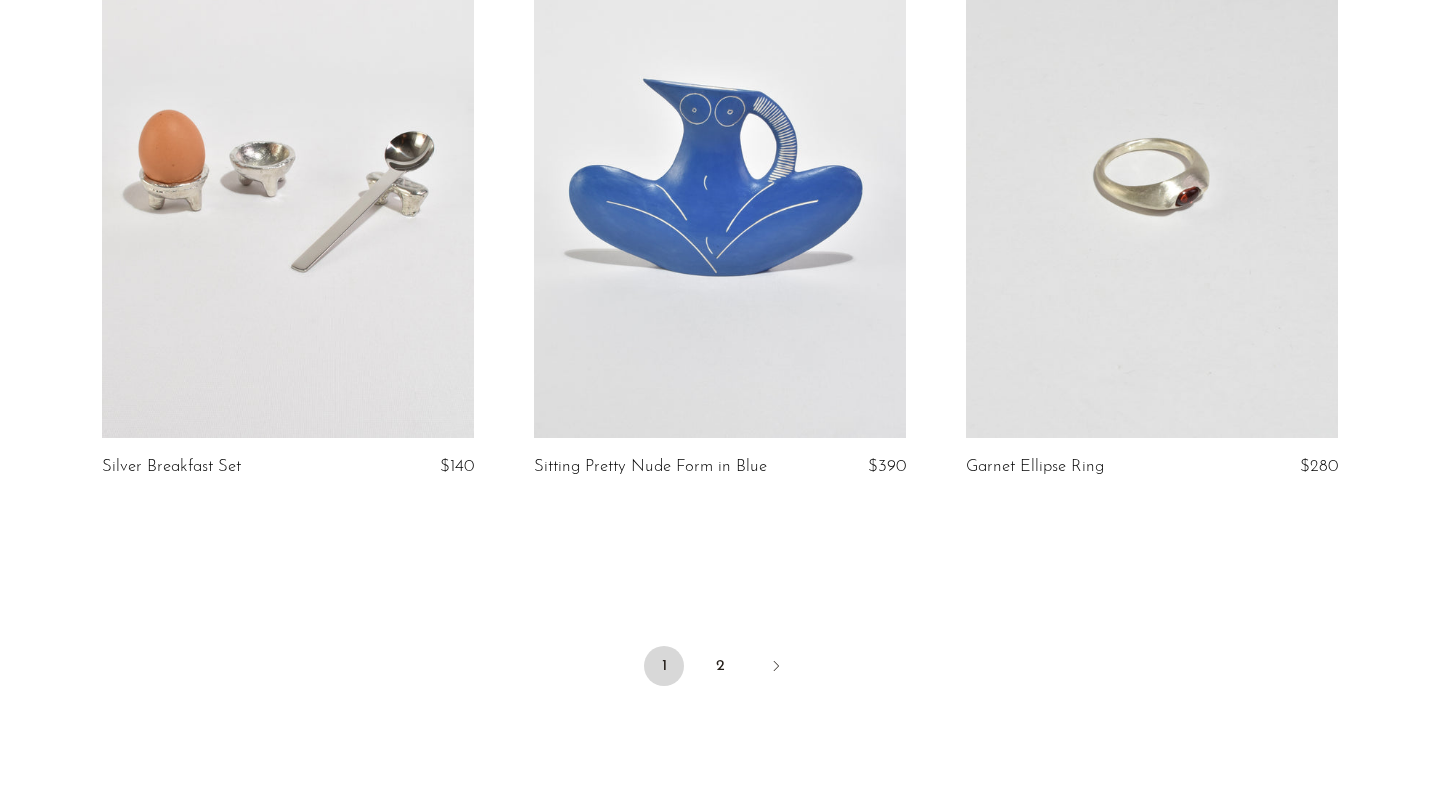 scroll, scrollTop: 7066, scrollLeft: 0, axis: vertical 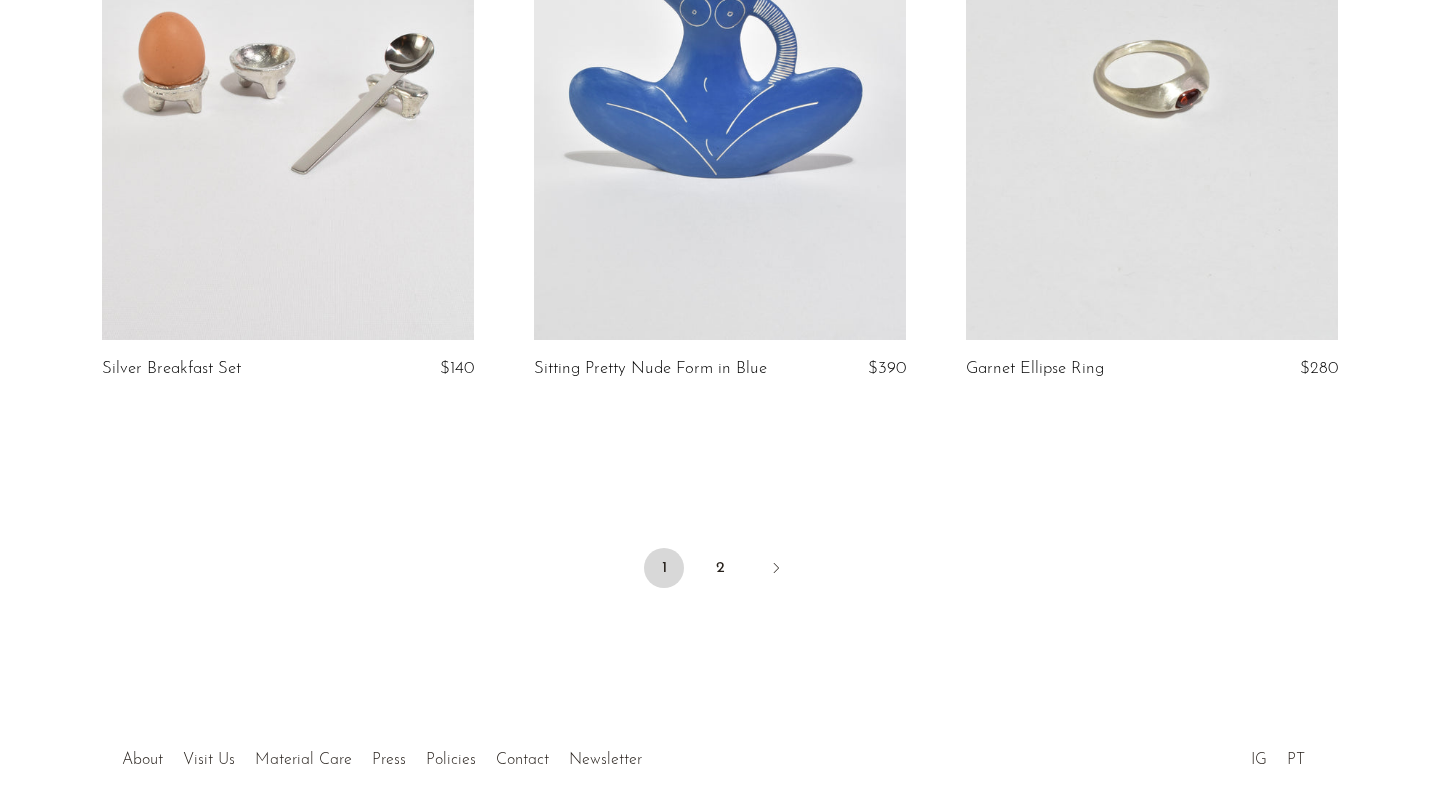 click at bounding box center (1152, 79) 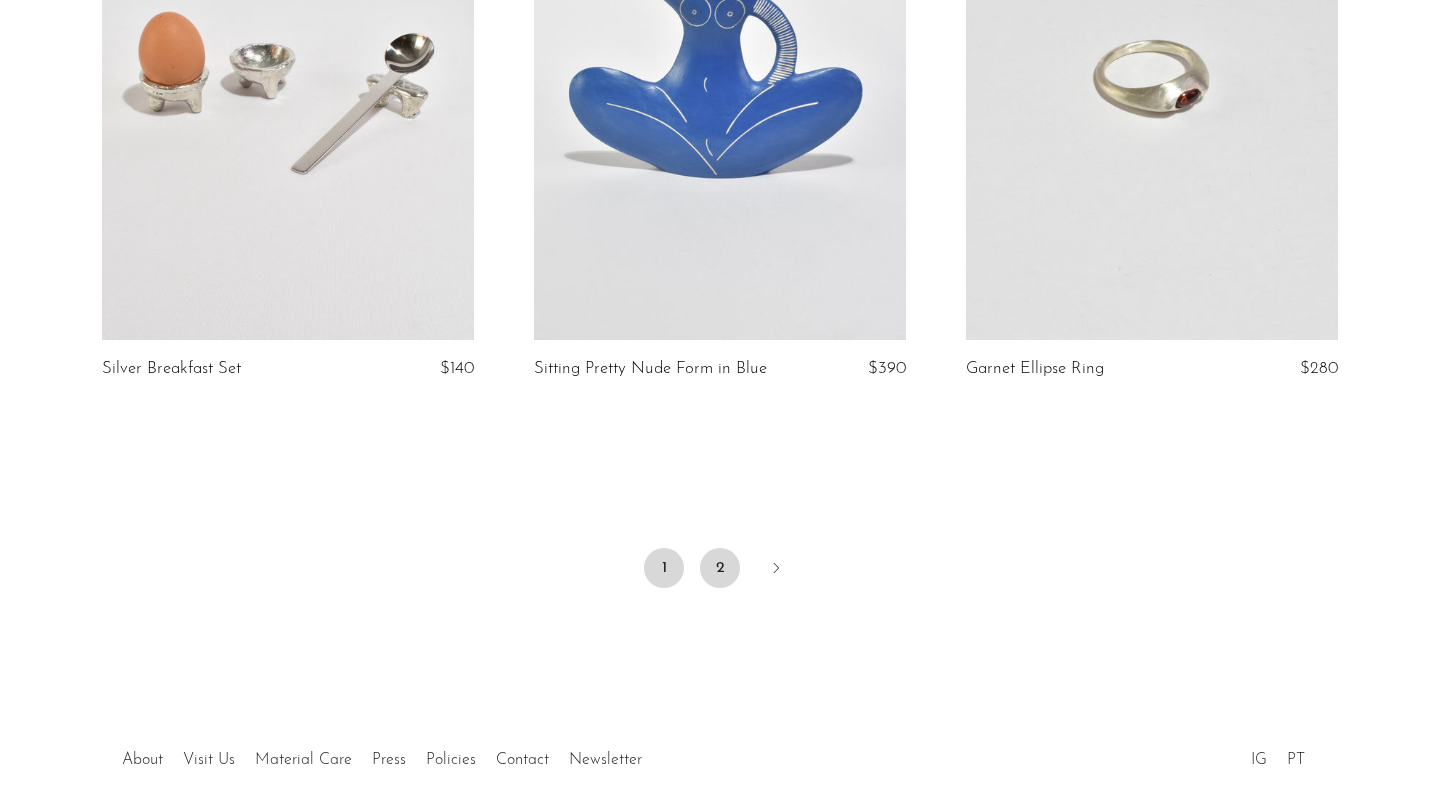 click on "2" at bounding box center [720, 568] 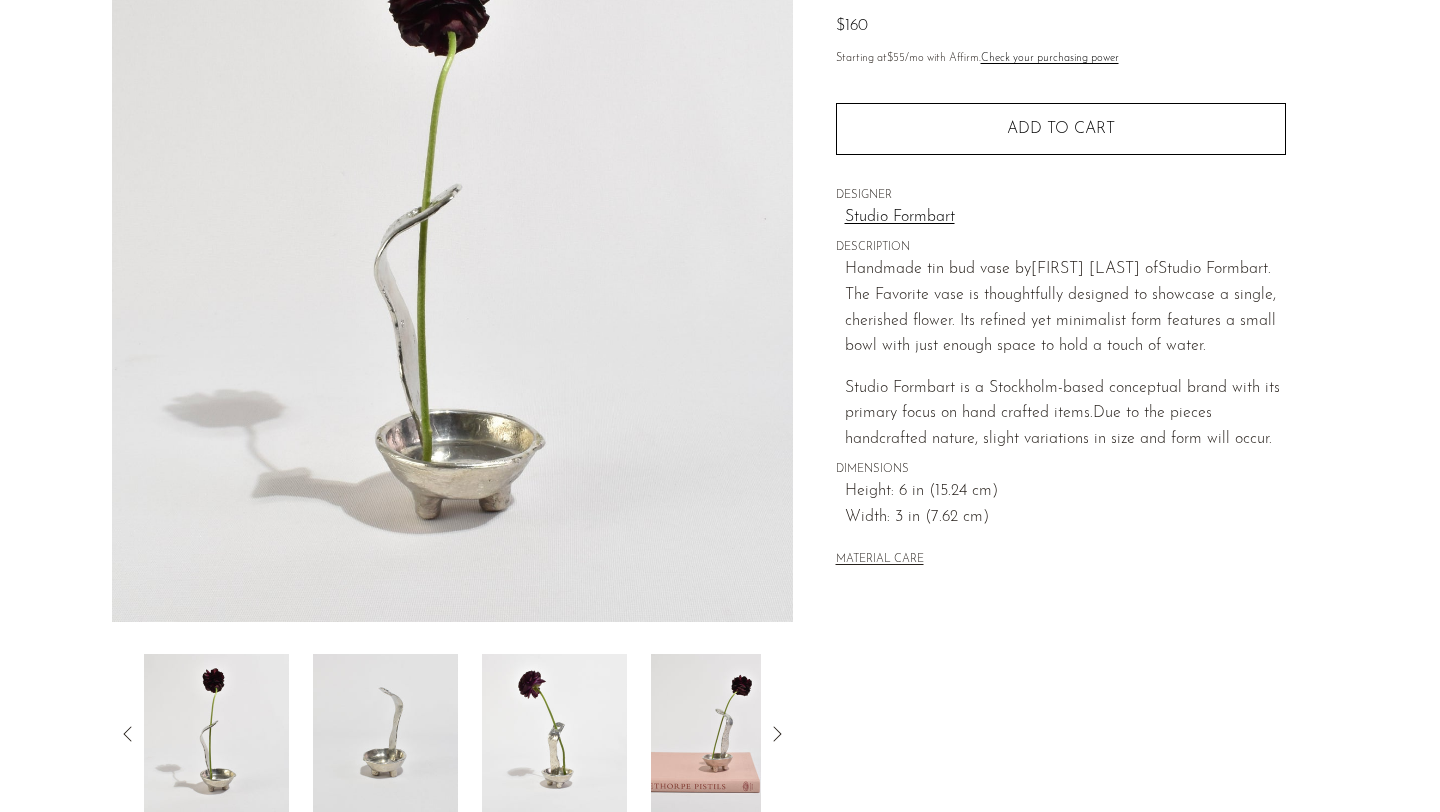 scroll, scrollTop: 224, scrollLeft: 0, axis: vertical 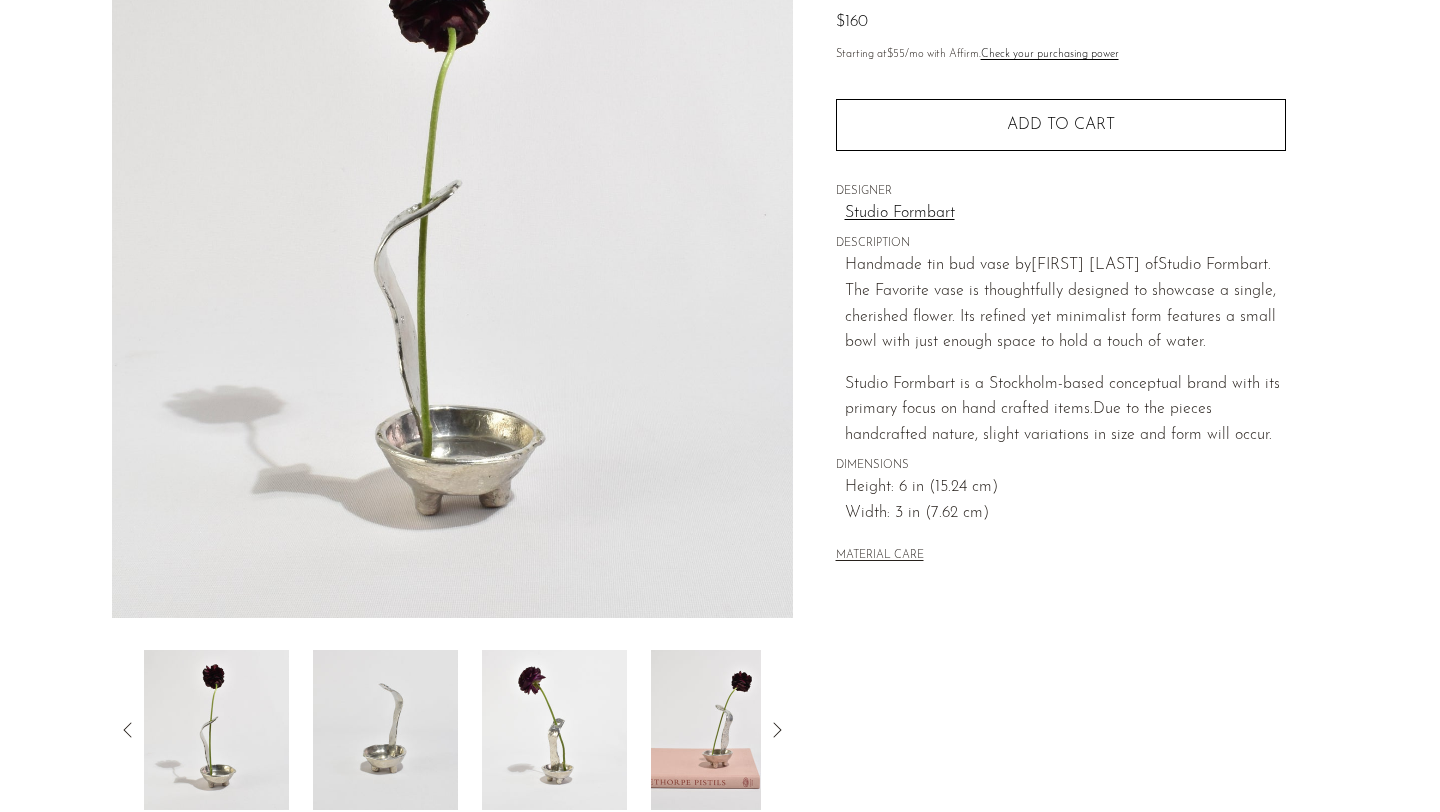 click at bounding box center [554, 730] 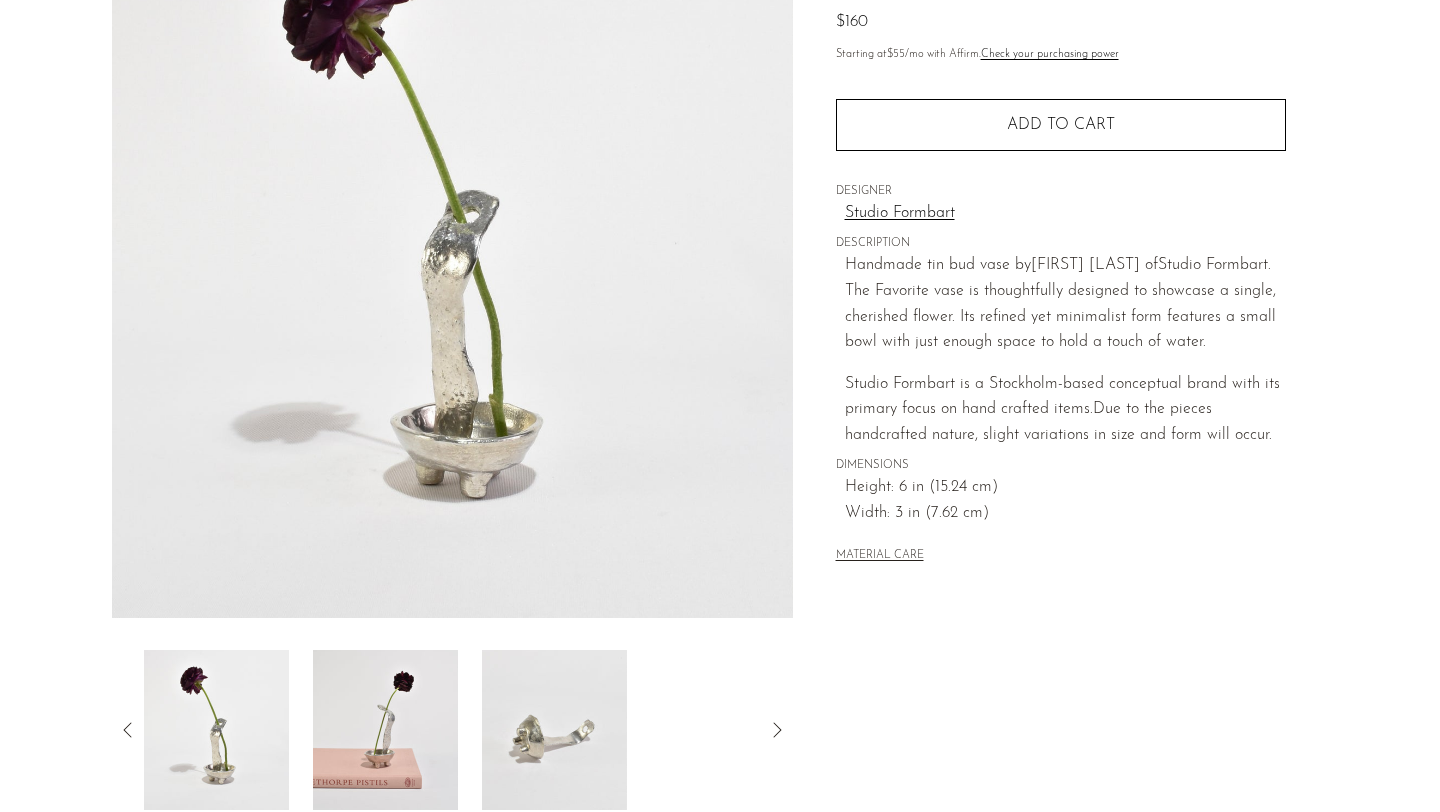 click at bounding box center [554, 730] 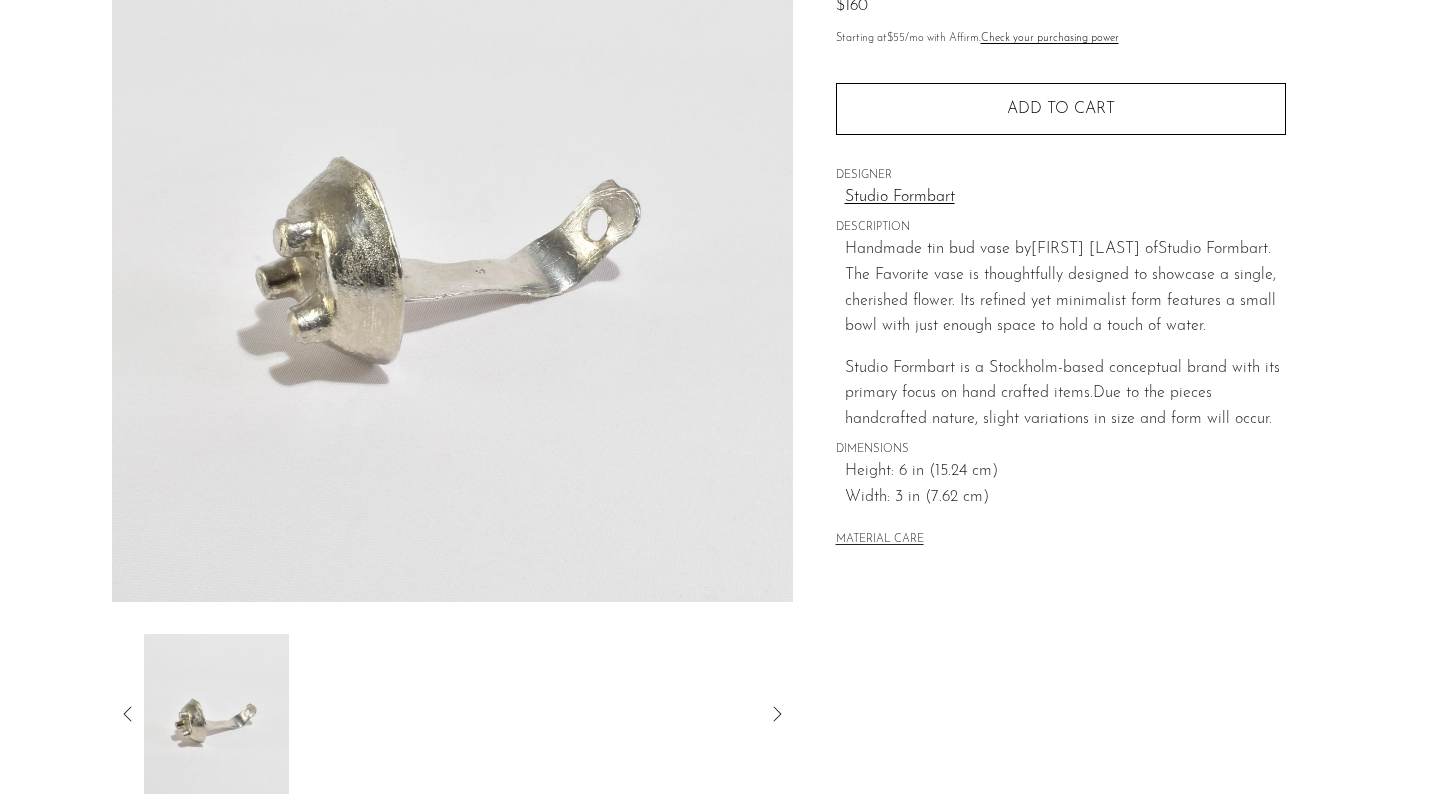 scroll, scrollTop: 0, scrollLeft: 0, axis: both 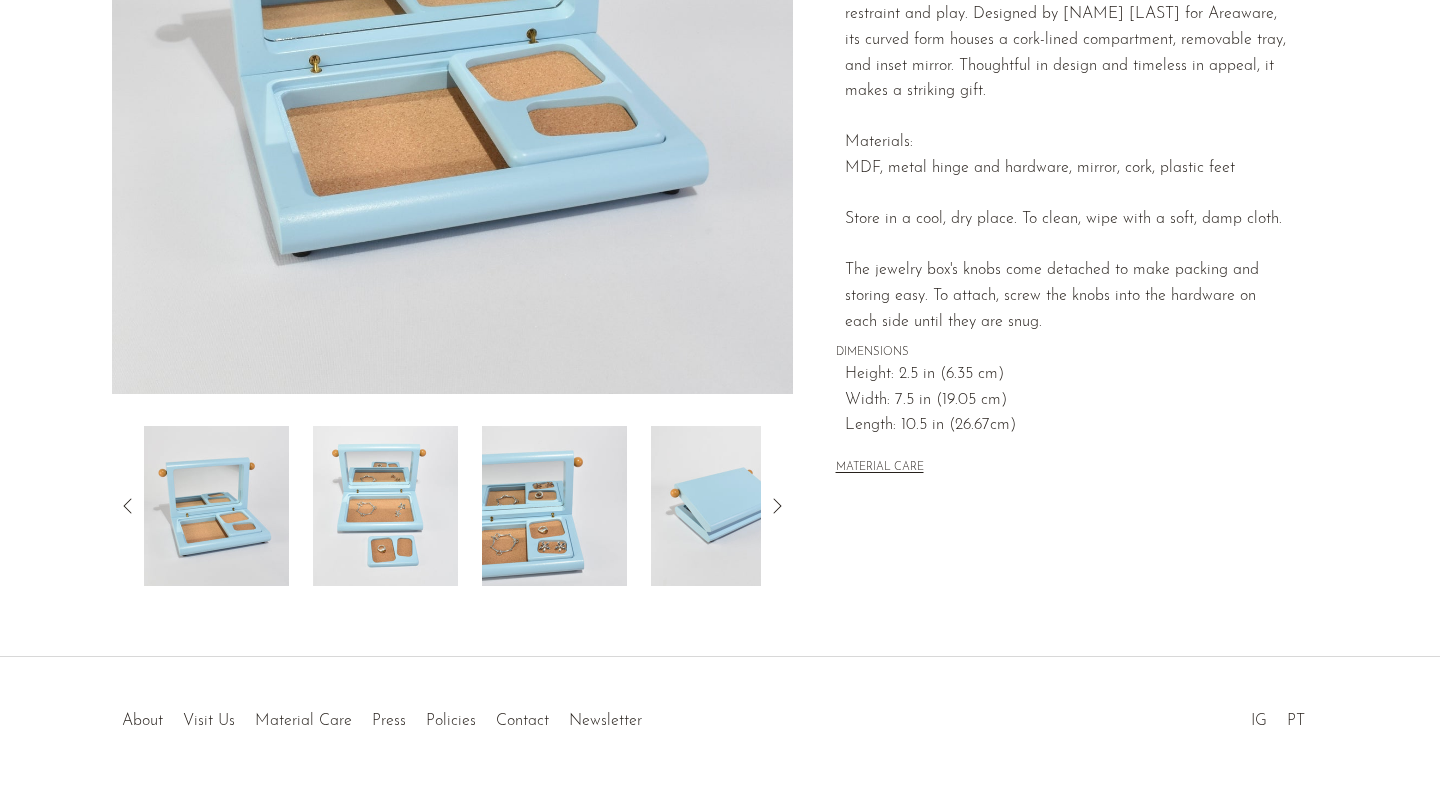 click at bounding box center [723, 506] 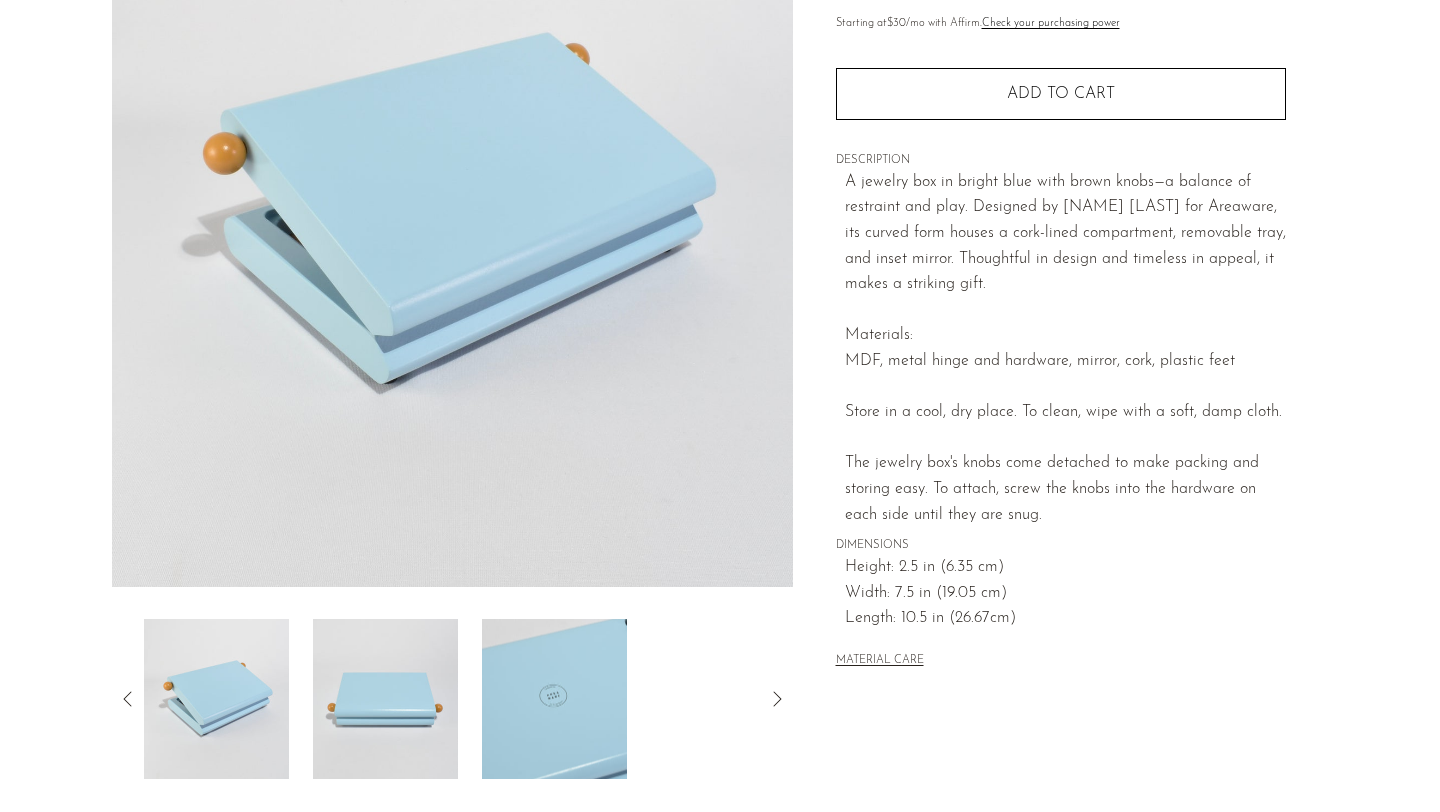 scroll, scrollTop: 223, scrollLeft: 0, axis: vertical 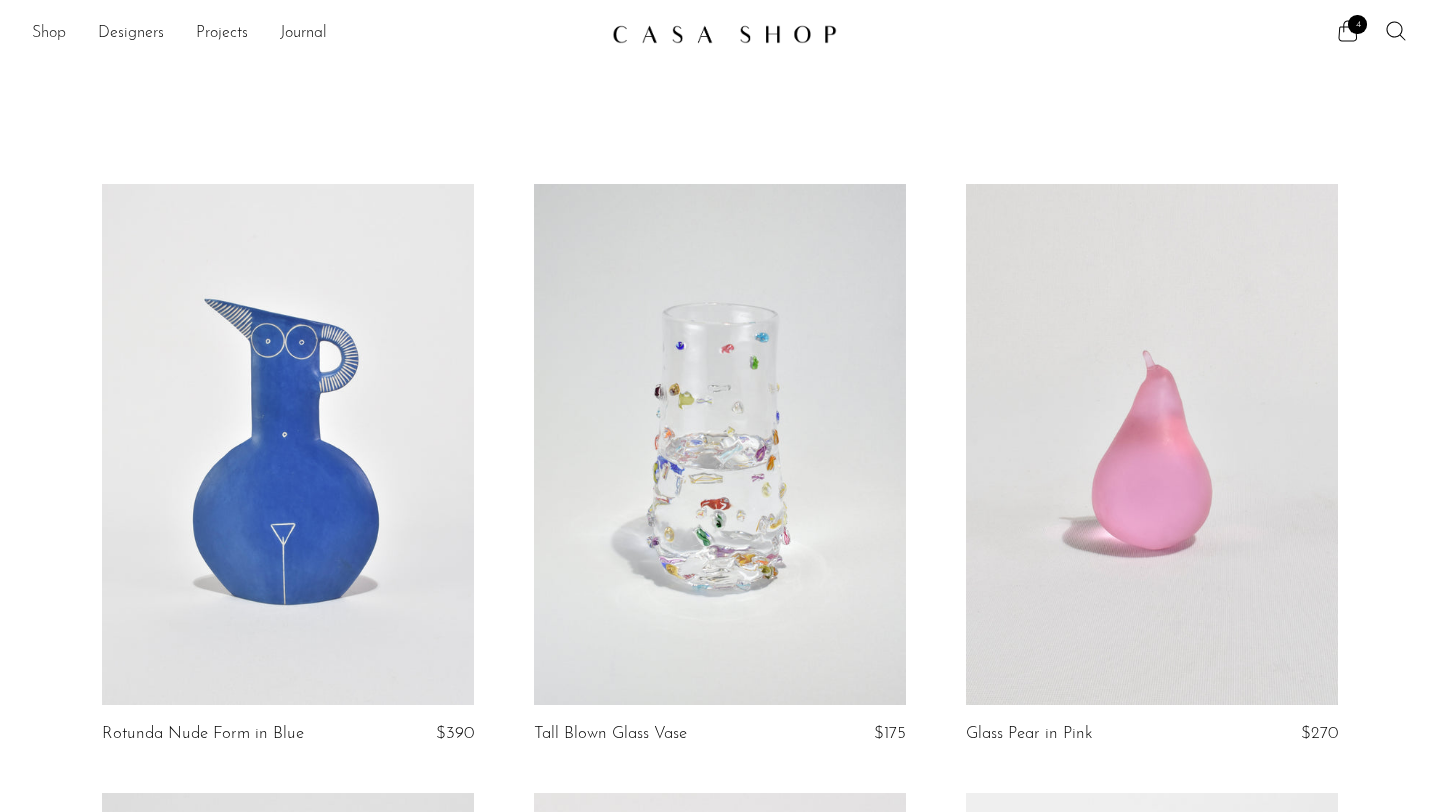 click on "Shop" at bounding box center (49, 34) 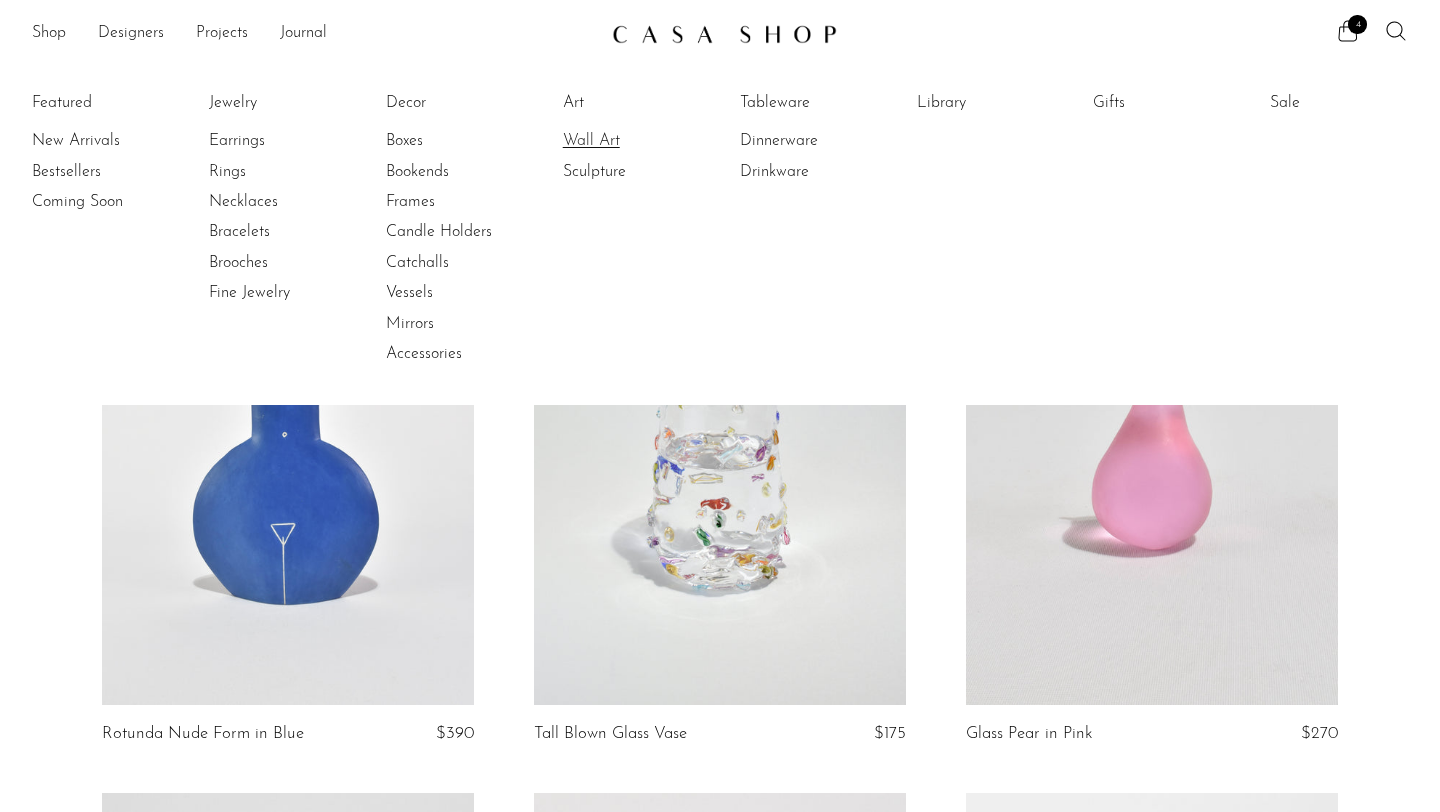 click on "Wall Art" at bounding box center [638, 141] 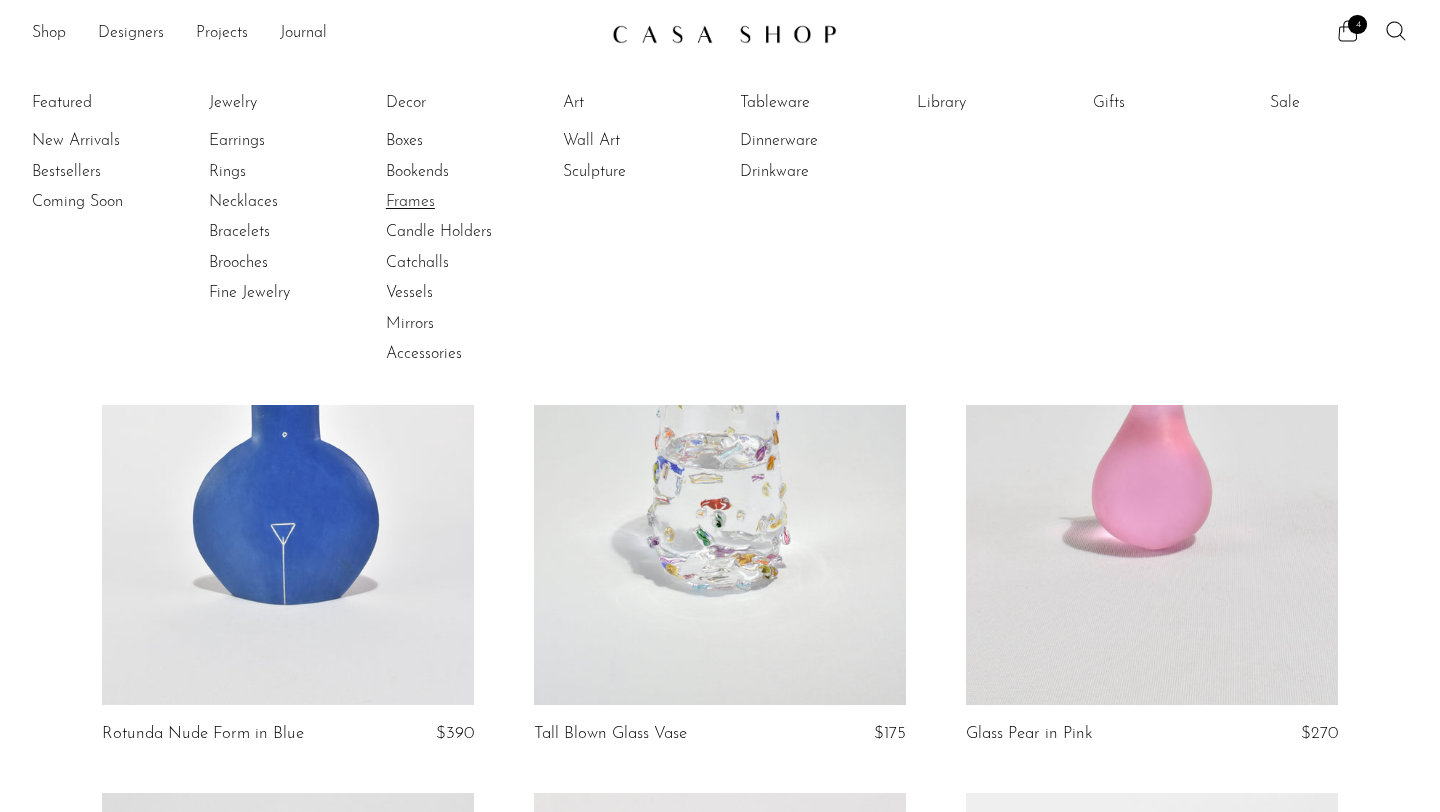 click on "Frames" at bounding box center (461, 202) 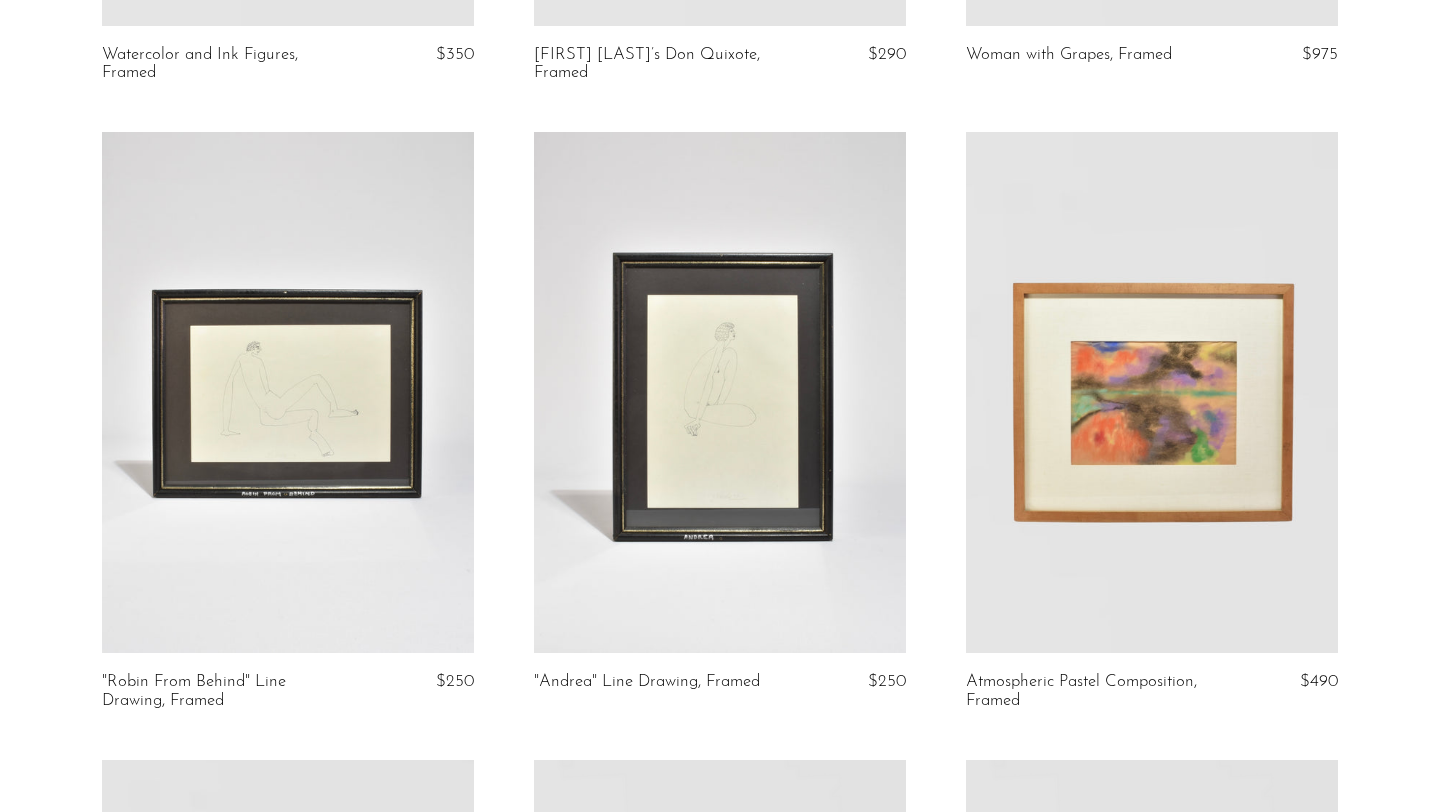 scroll, scrollTop: 680, scrollLeft: 0, axis: vertical 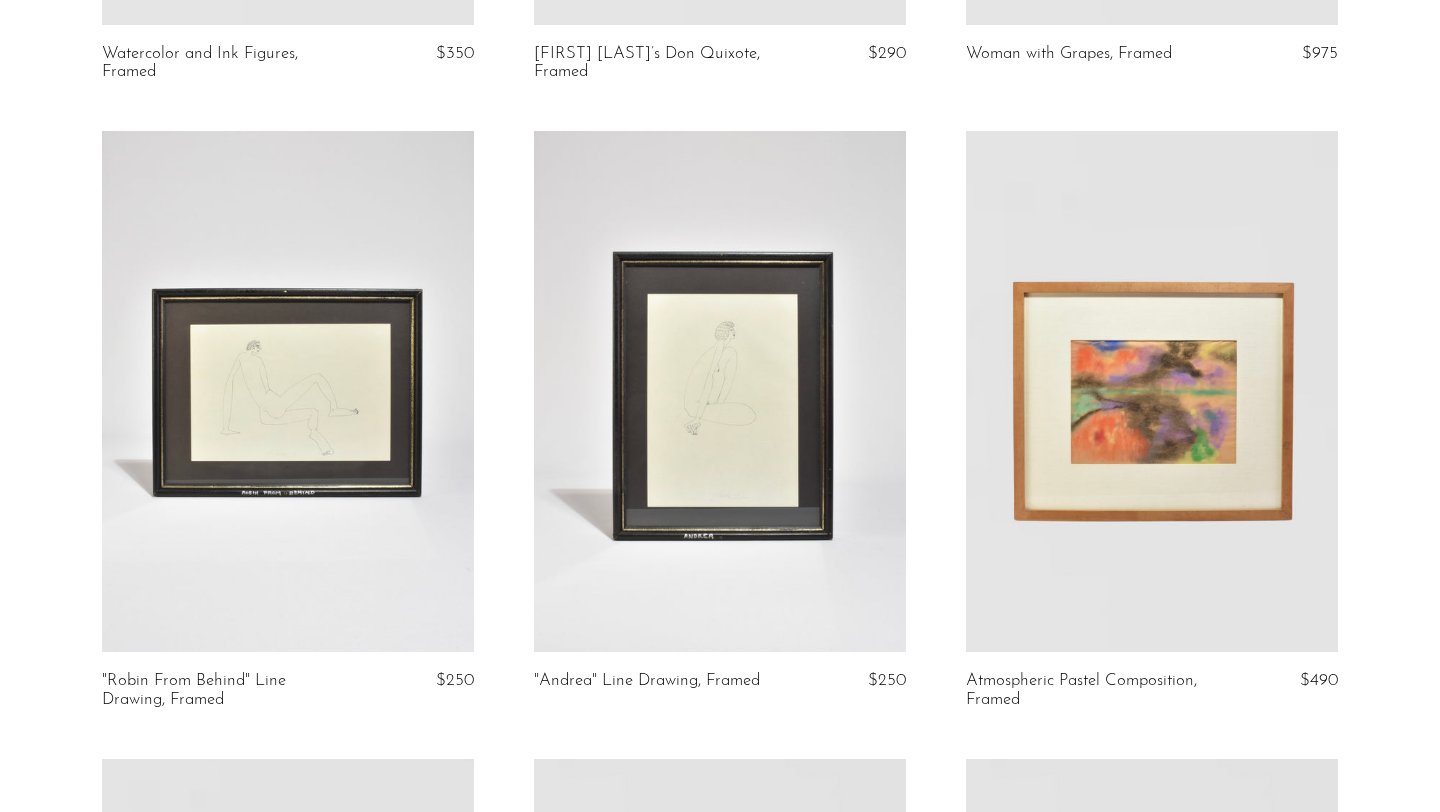 click at bounding box center (720, 391) 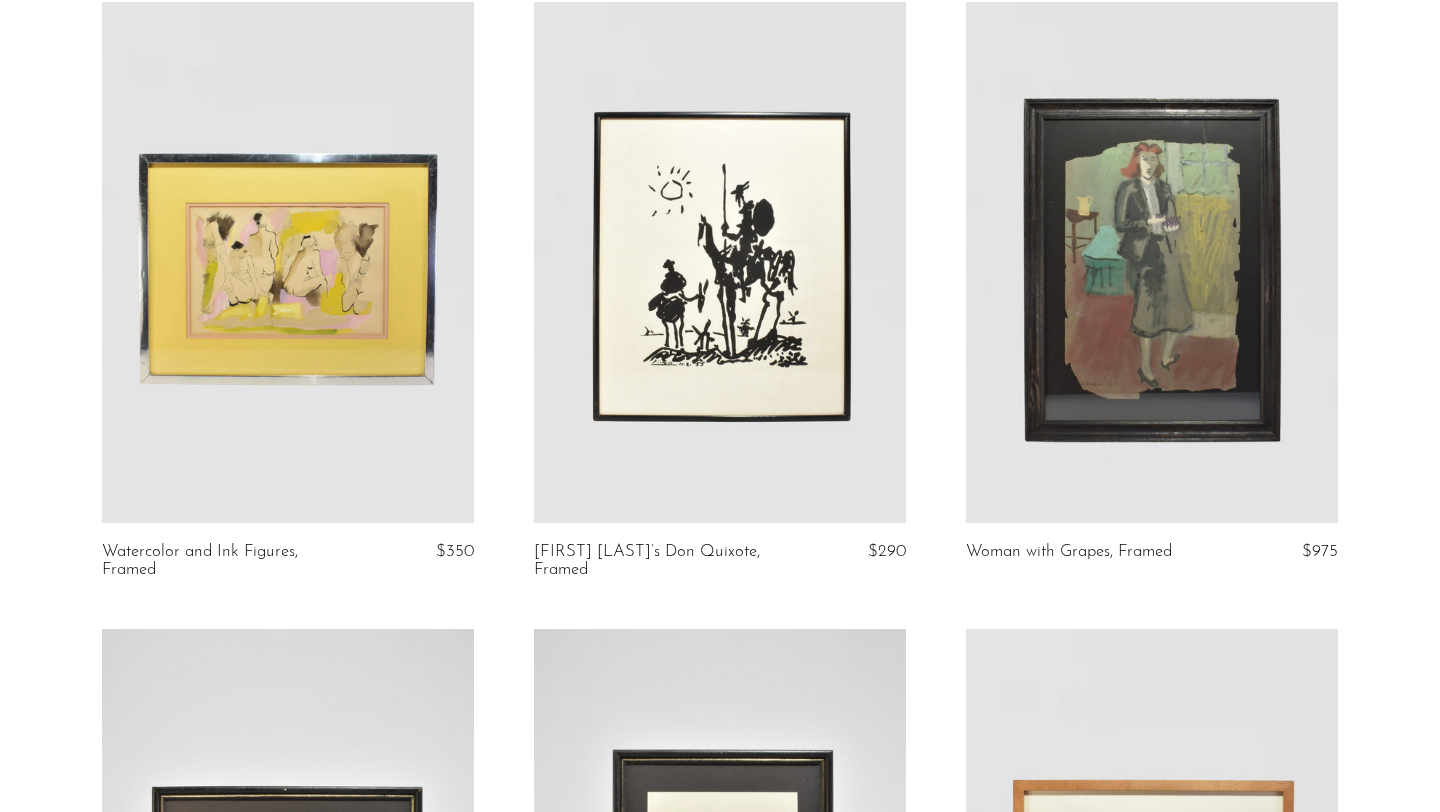 scroll, scrollTop: 80, scrollLeft: 0, axis: vertical 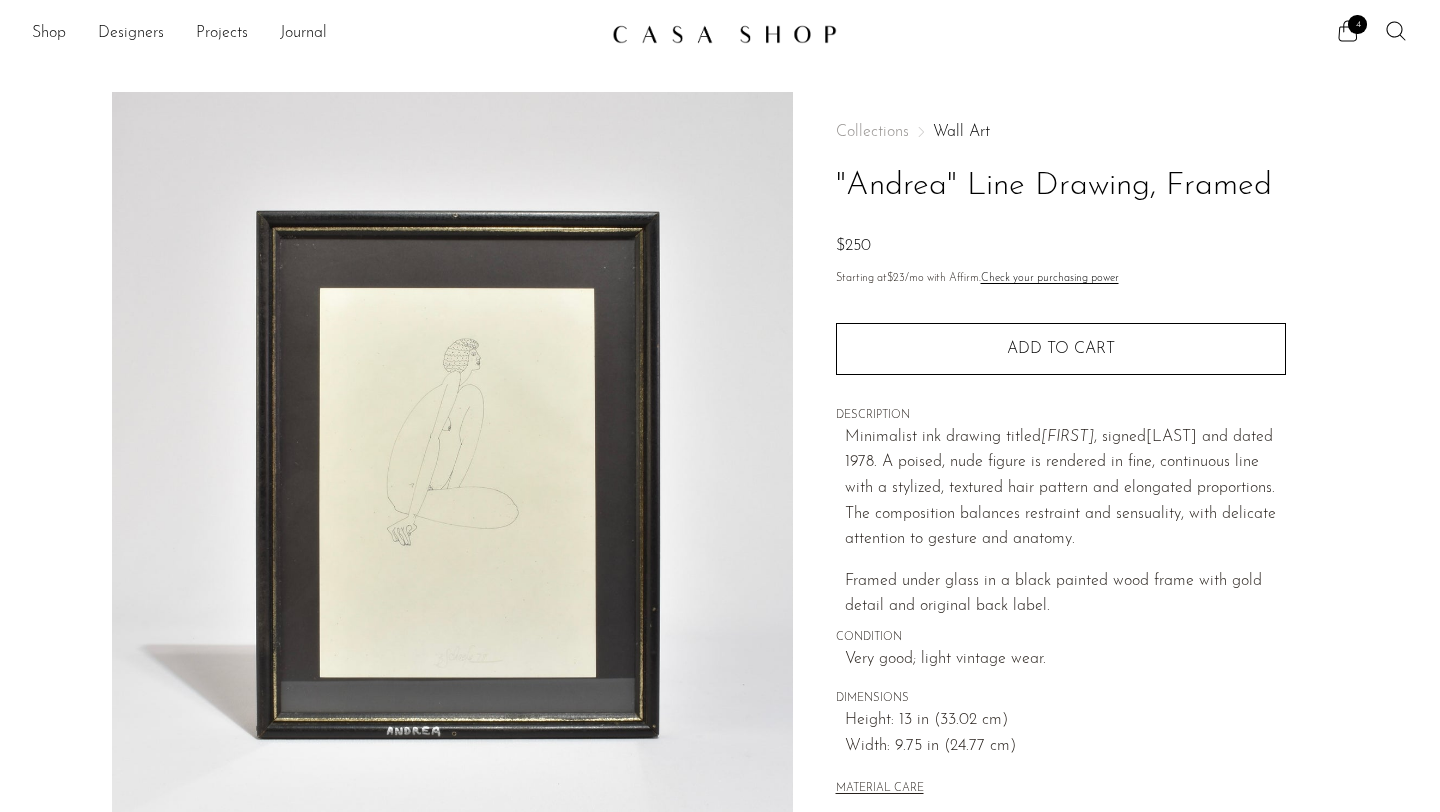 click at bounding box center [452, 467] 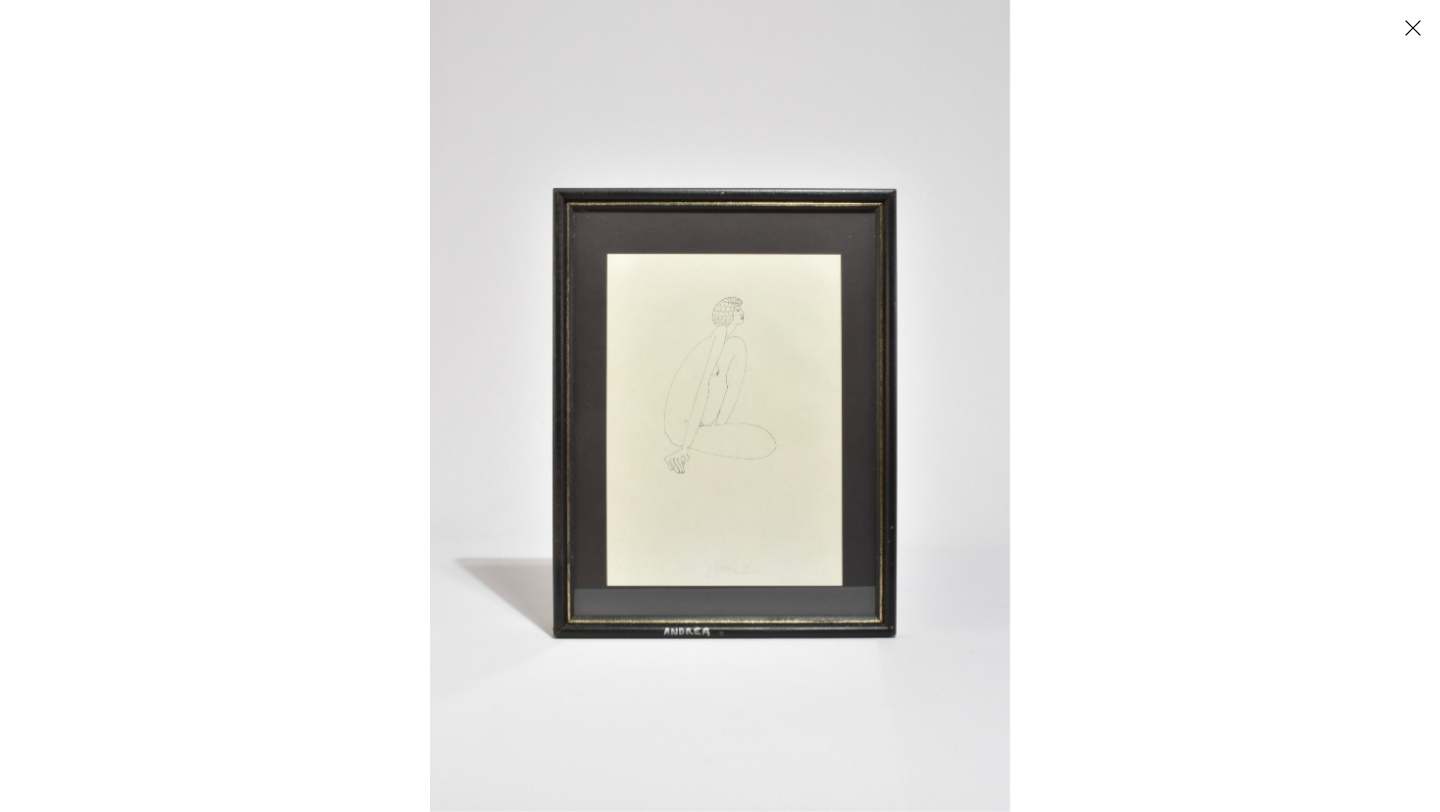 click at bounding box center [720, 406] 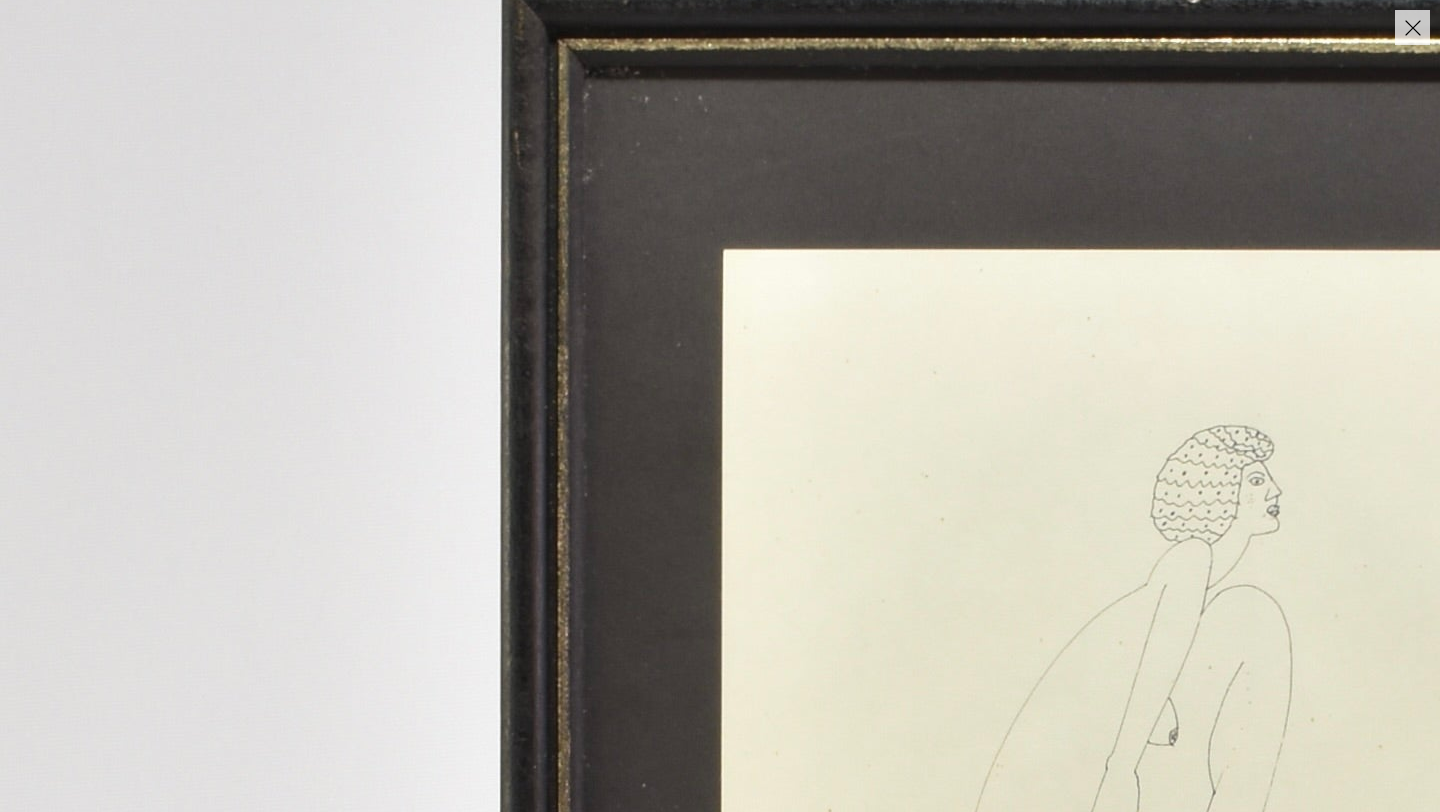 click at bounding box center [1183, 870] 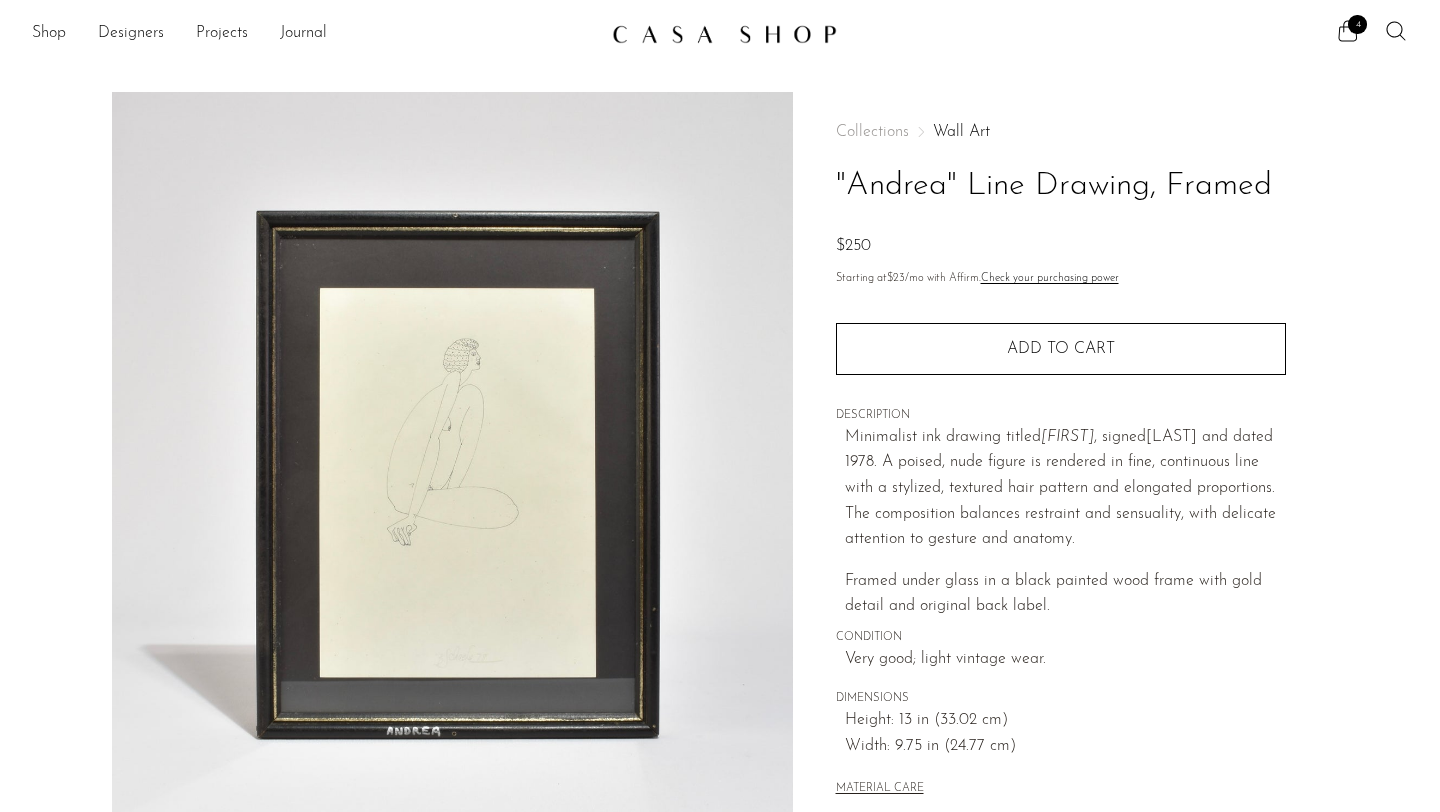 scroll, scrollTop: 490, scrollLeft: 0, axis: vertical 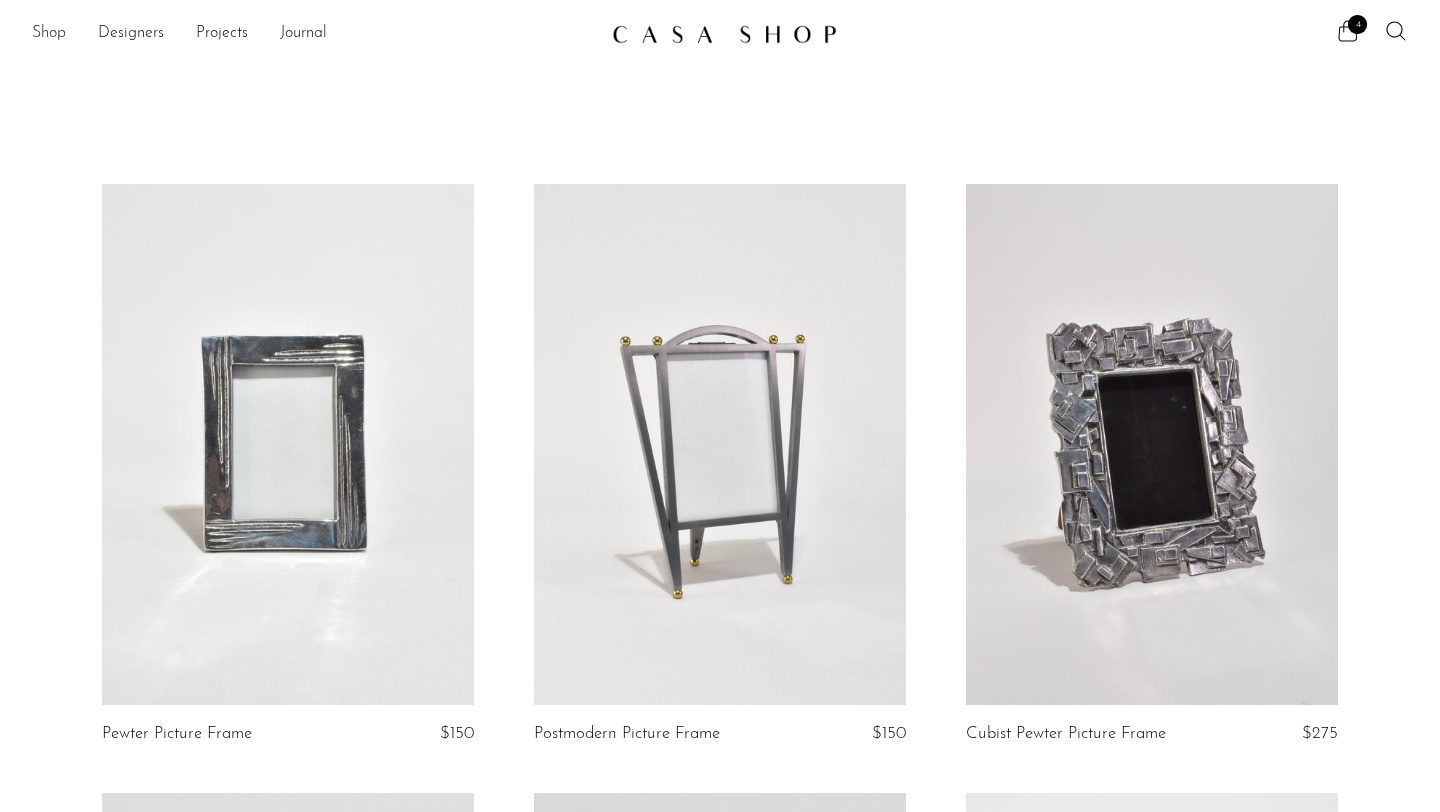 click on "Shop" at bounding box center [49, 34] 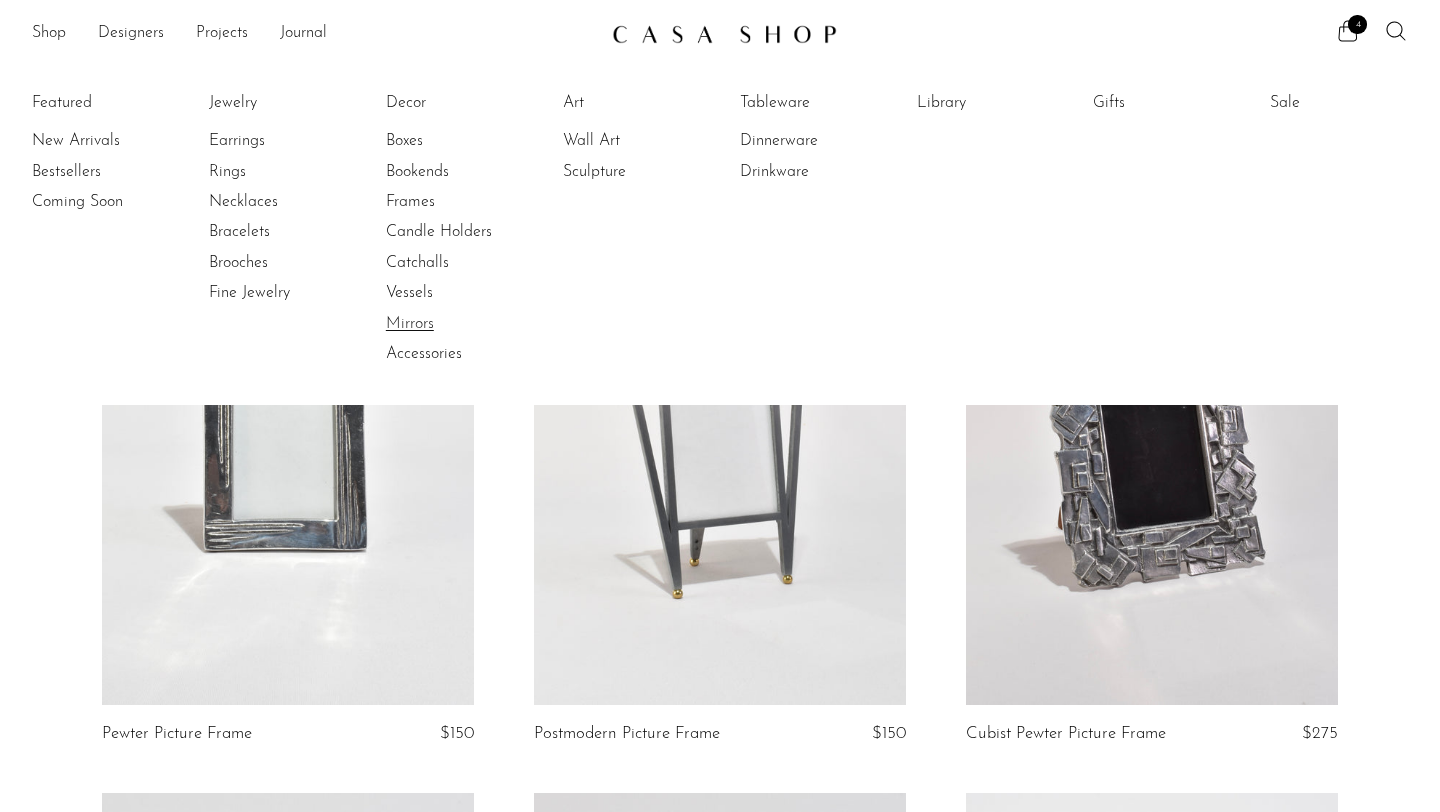 click on "Mirrors" at bounding box center [461, 324] 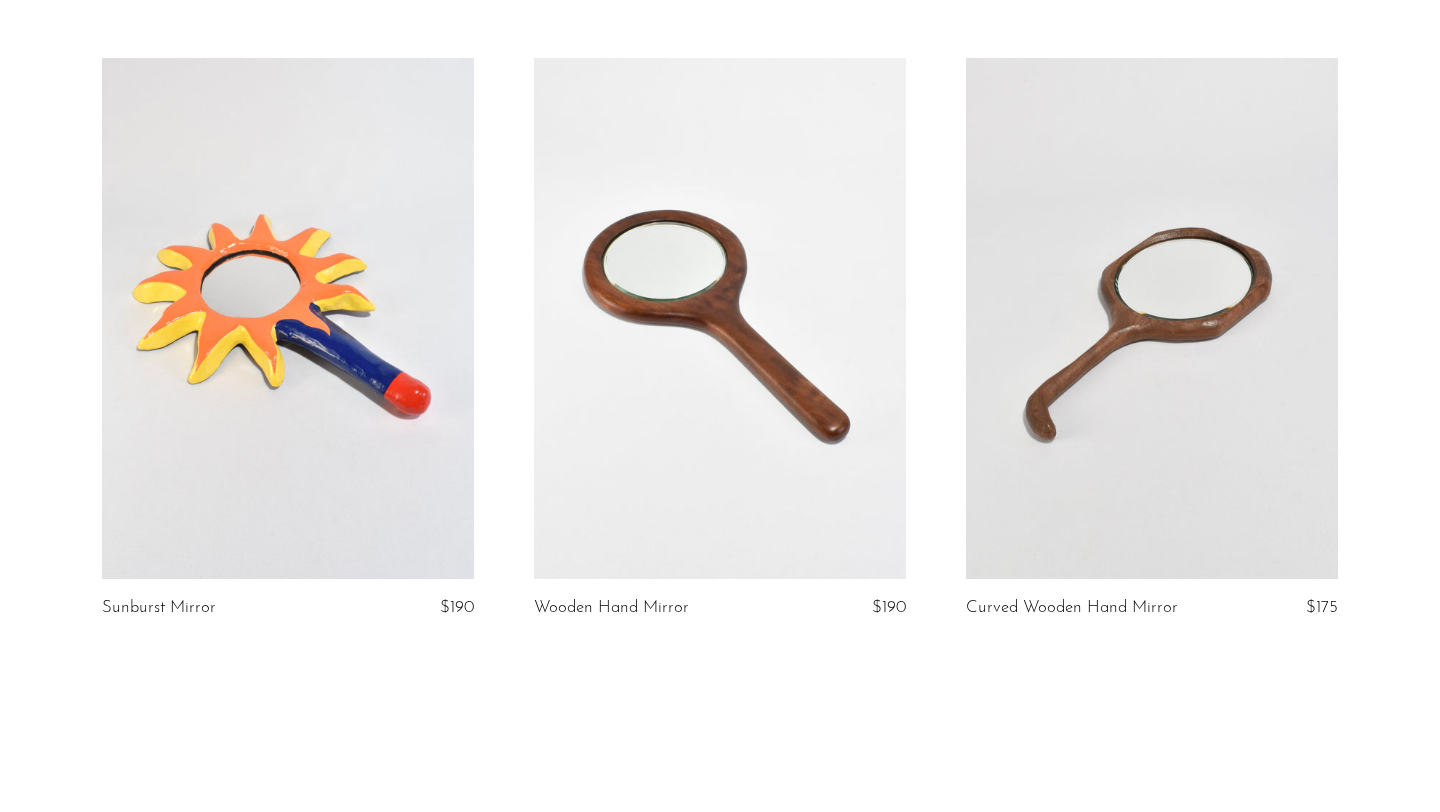 scroll, scrollTop: 290, scrollLeft: 0, axis: vertical 